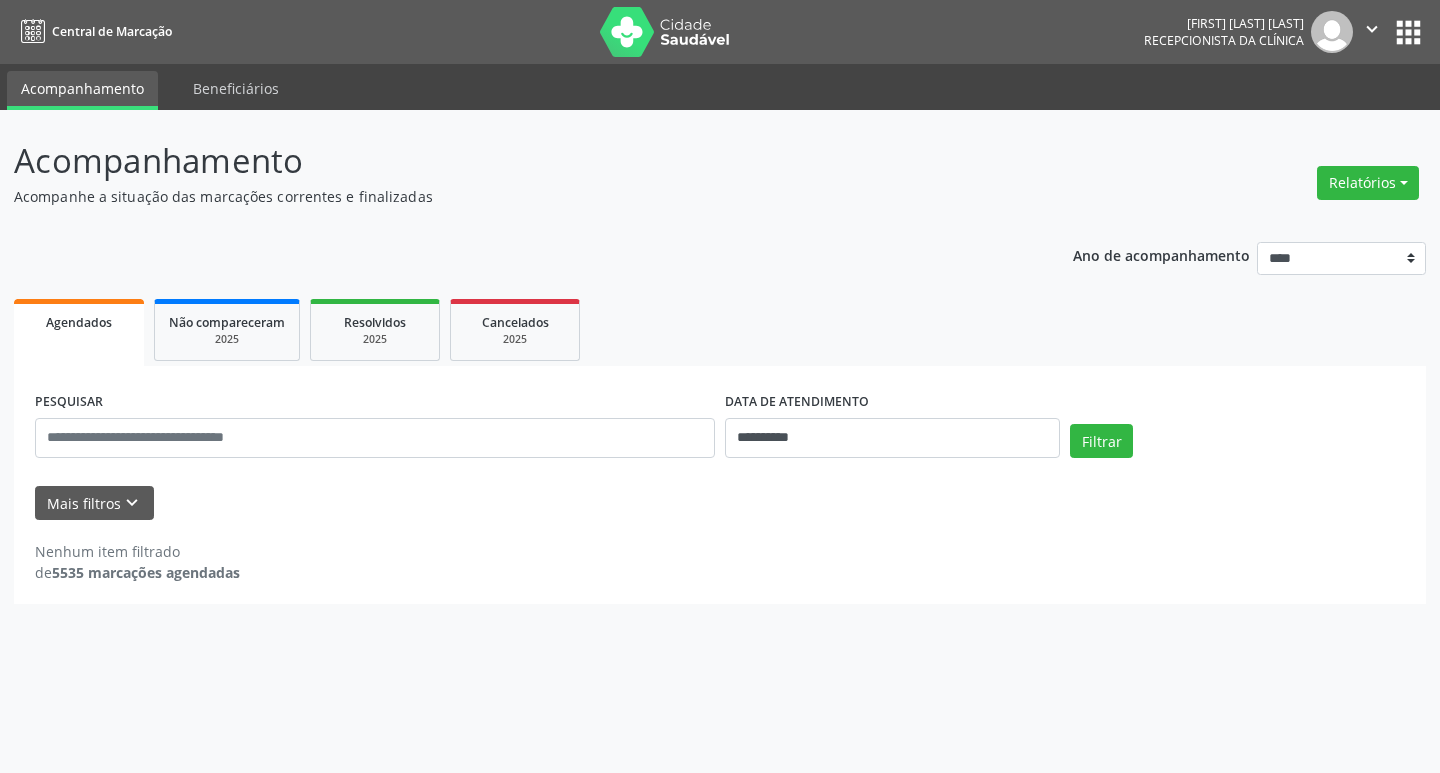 scroll, scrollTop: 0, scrollLeft: 0, axis: both 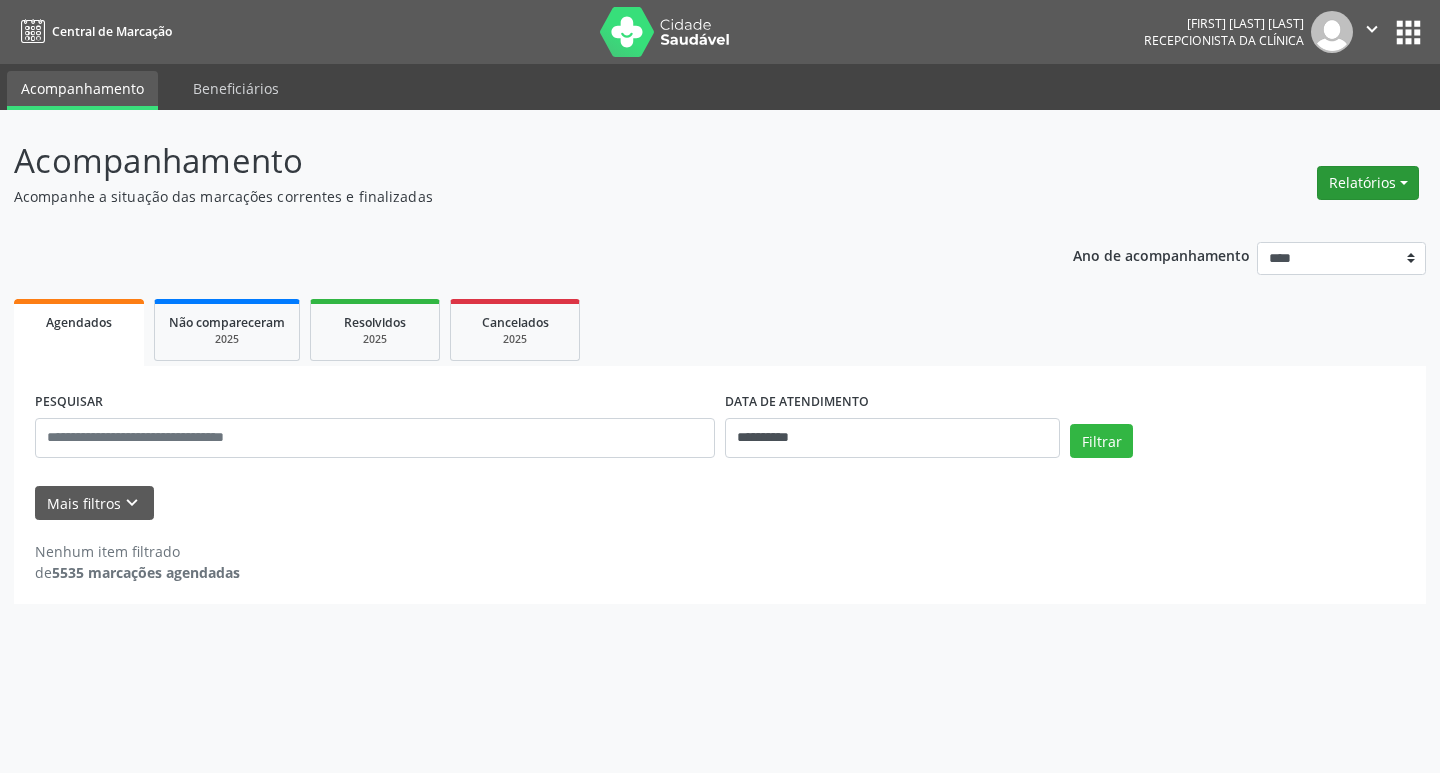click on "Relatórios" at bounding box center (1368, 183) 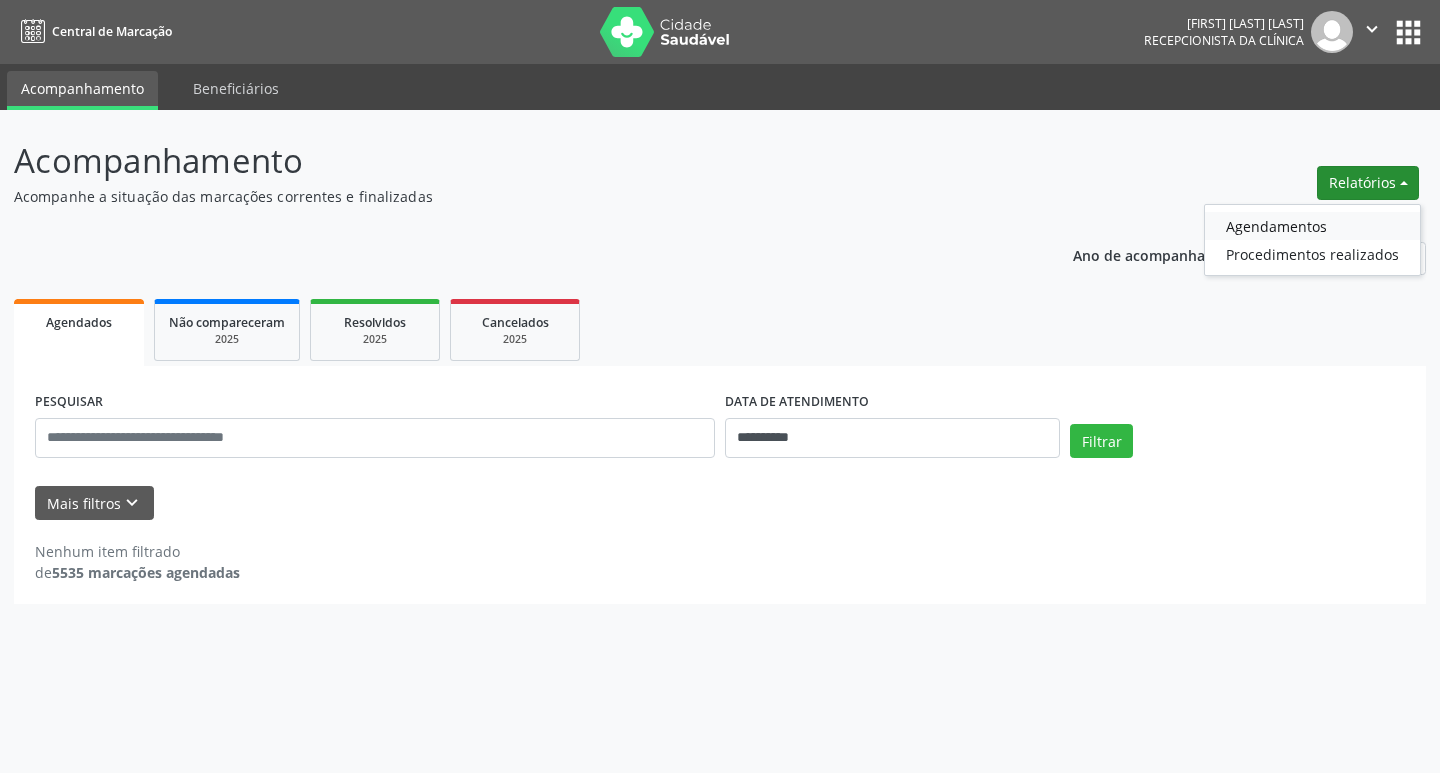 click on "Agendamentos" at bounding box center [1312, 226] 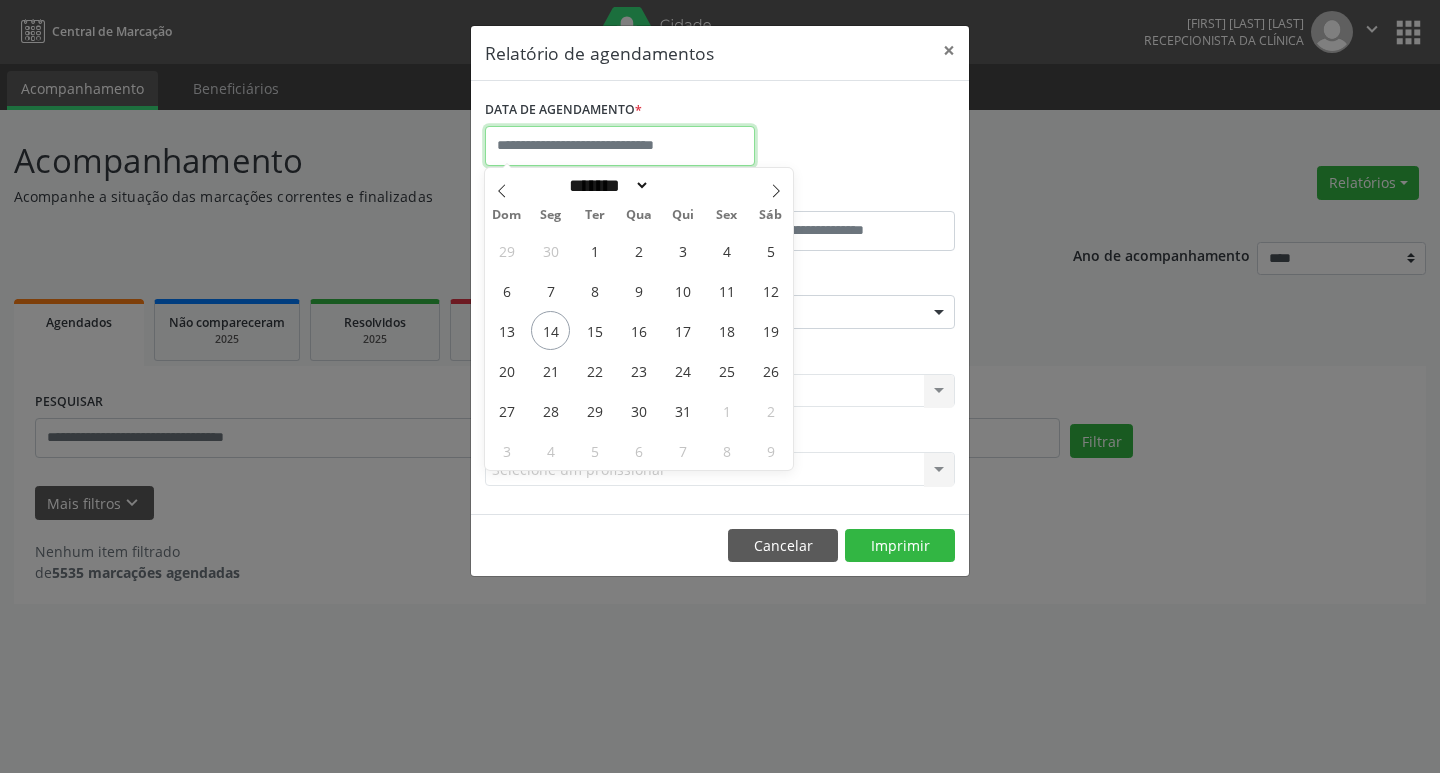 click at bounding box center (620, 146) 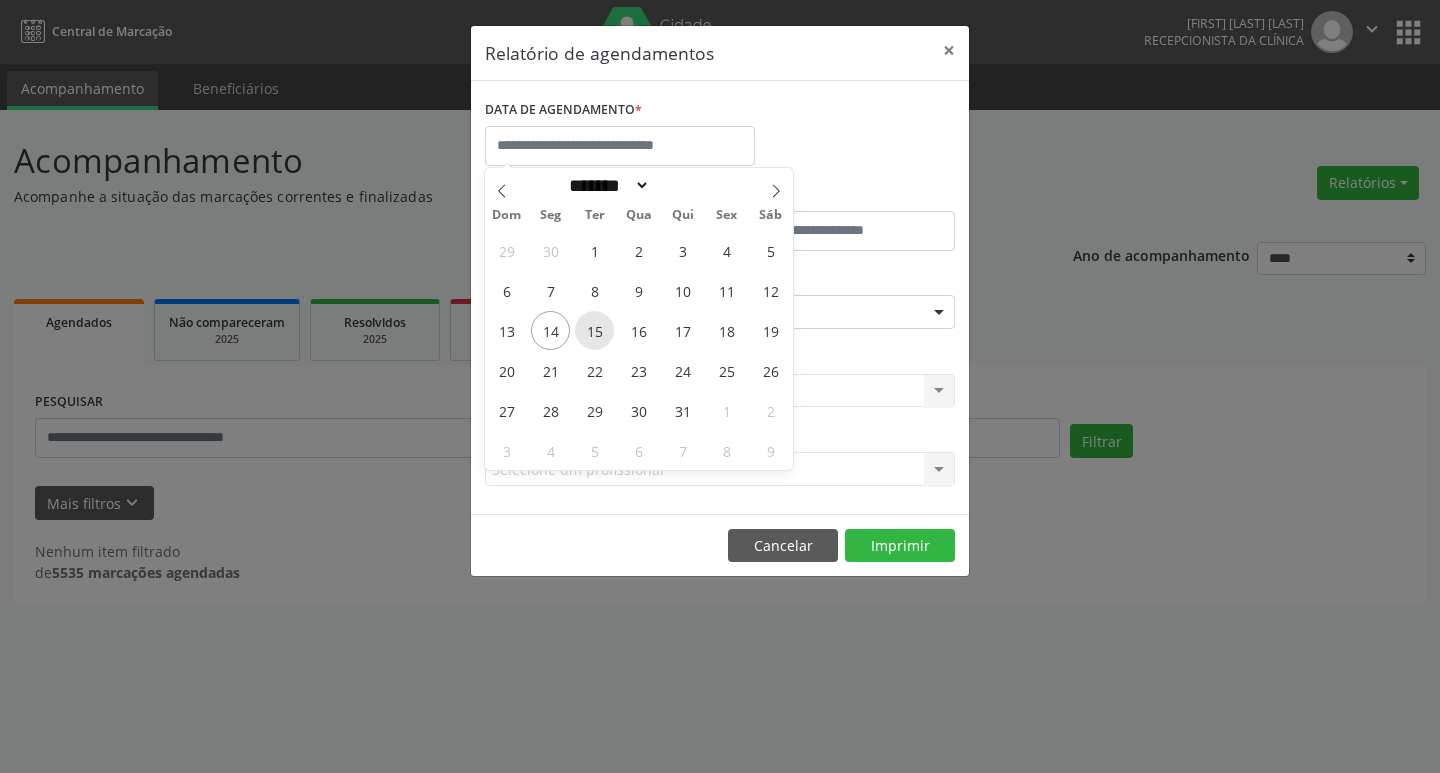 click on "15" at bounding box center [594, 330] 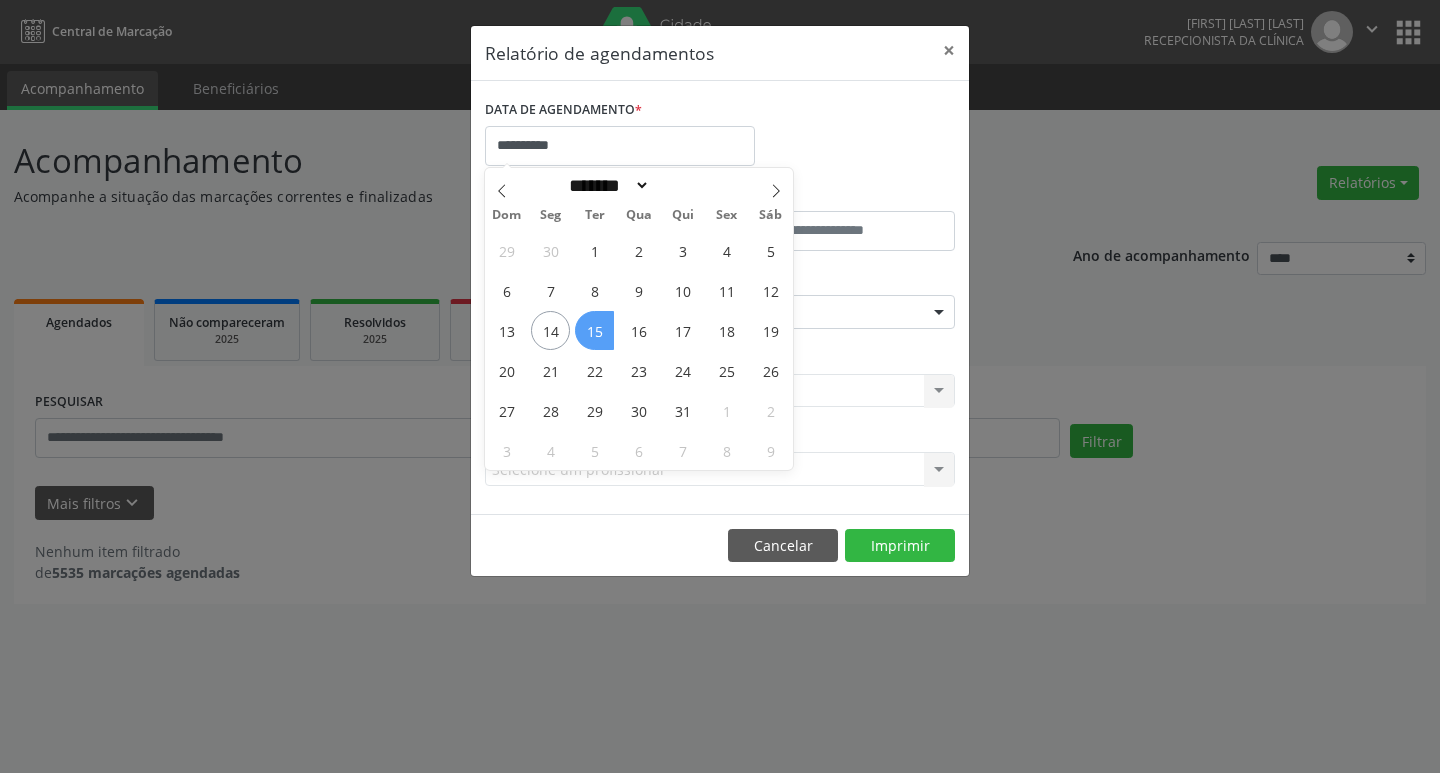 click on "15" at bounding box center (594, 330) 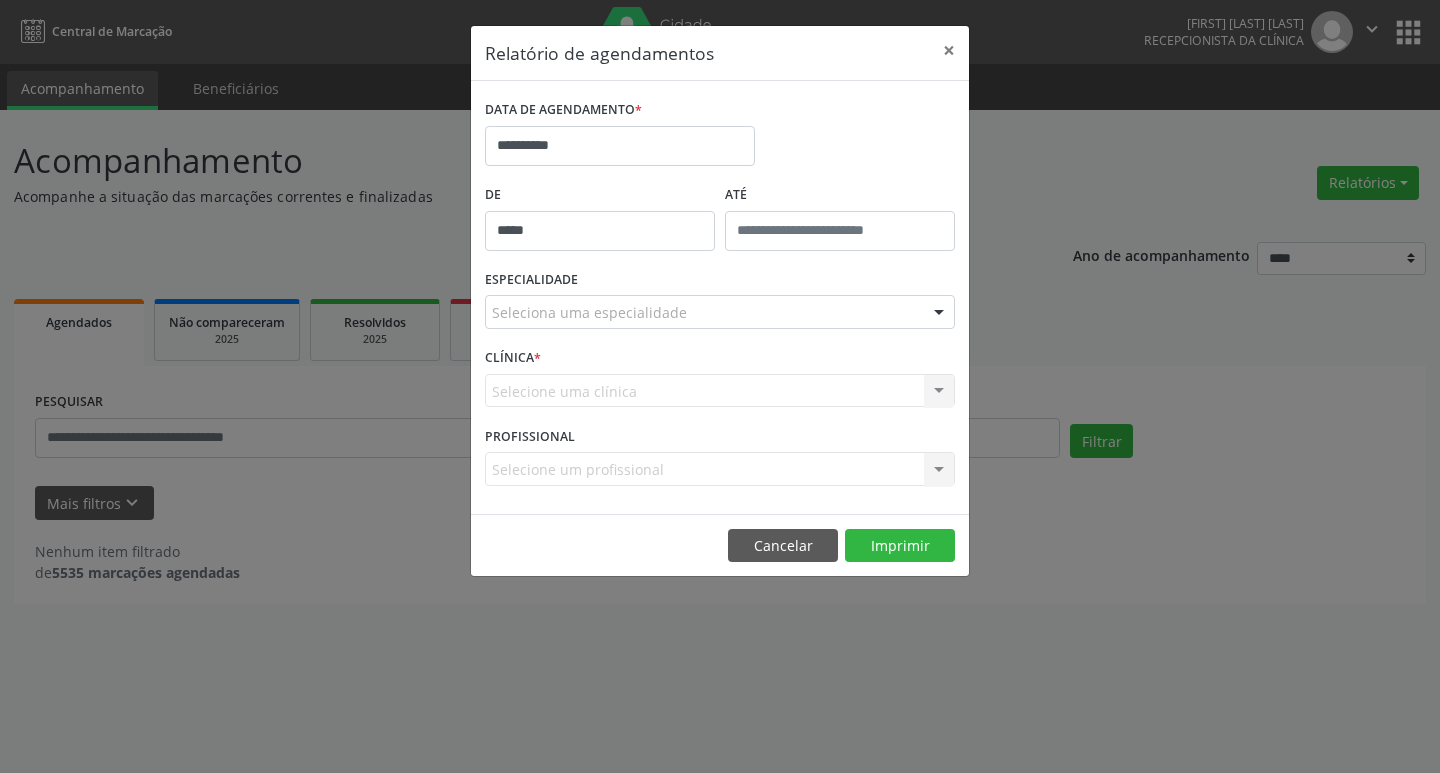 click on "*****" at bounding box center (600, 231) 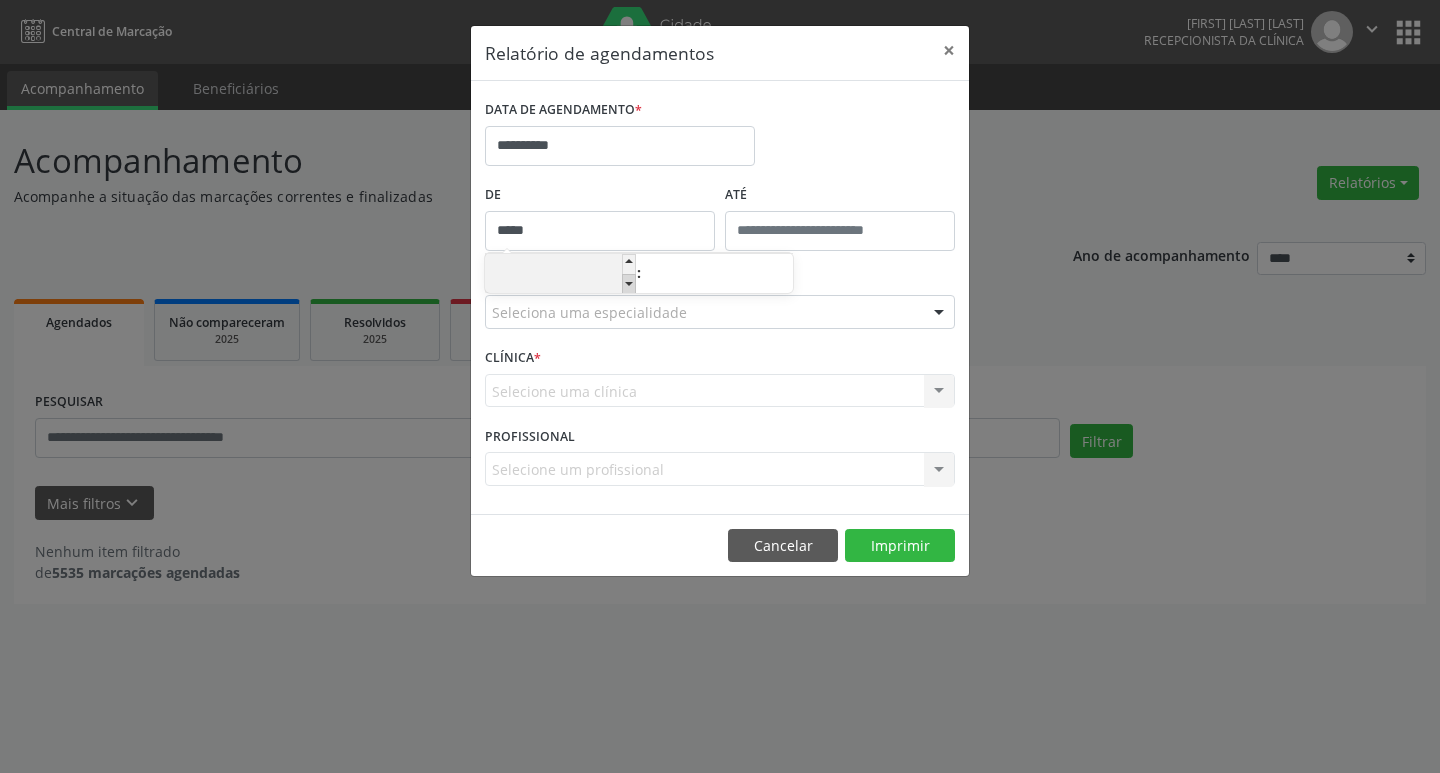 click at bounding box center (629, 284) 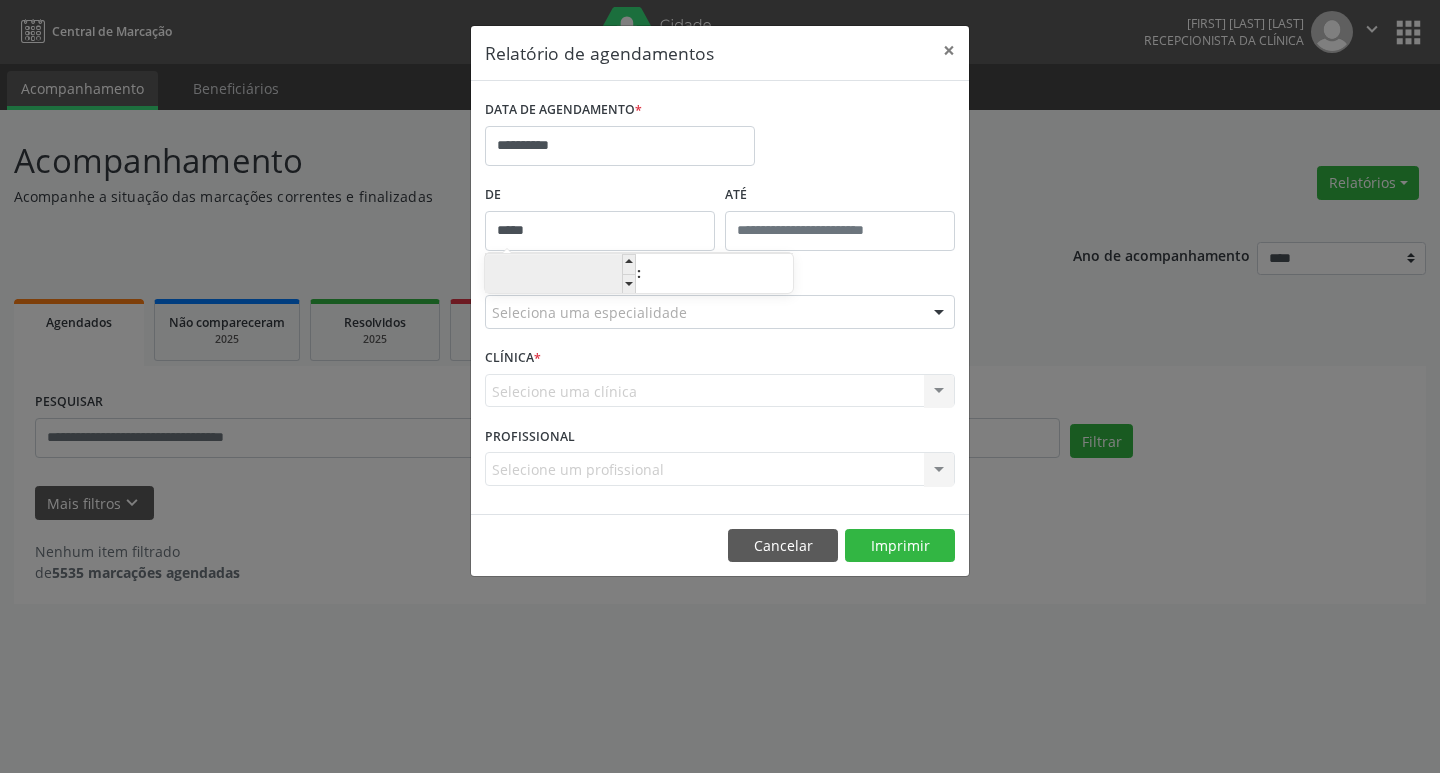 click on "**" at bounding box center (560, 275) 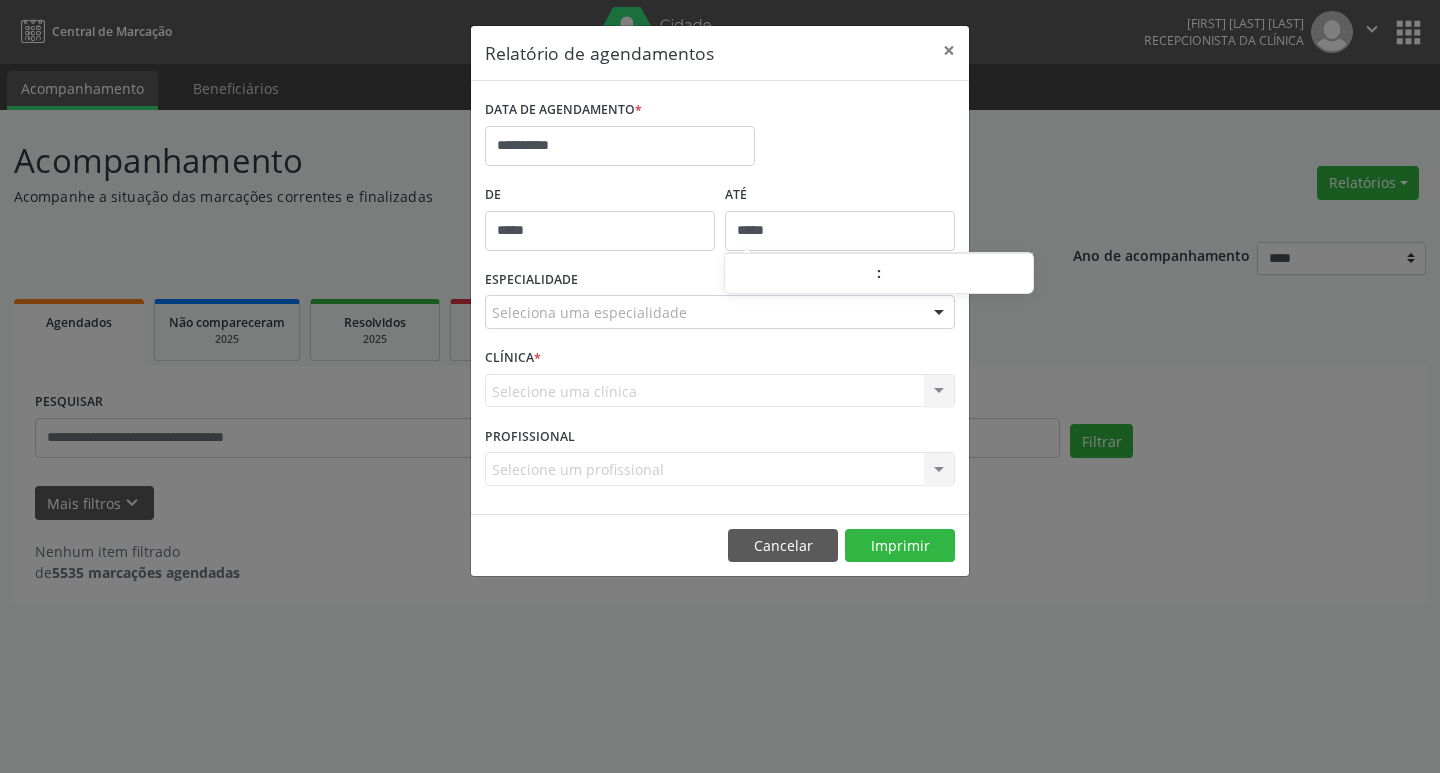 click on "*****" at bounding box center [840, 231] 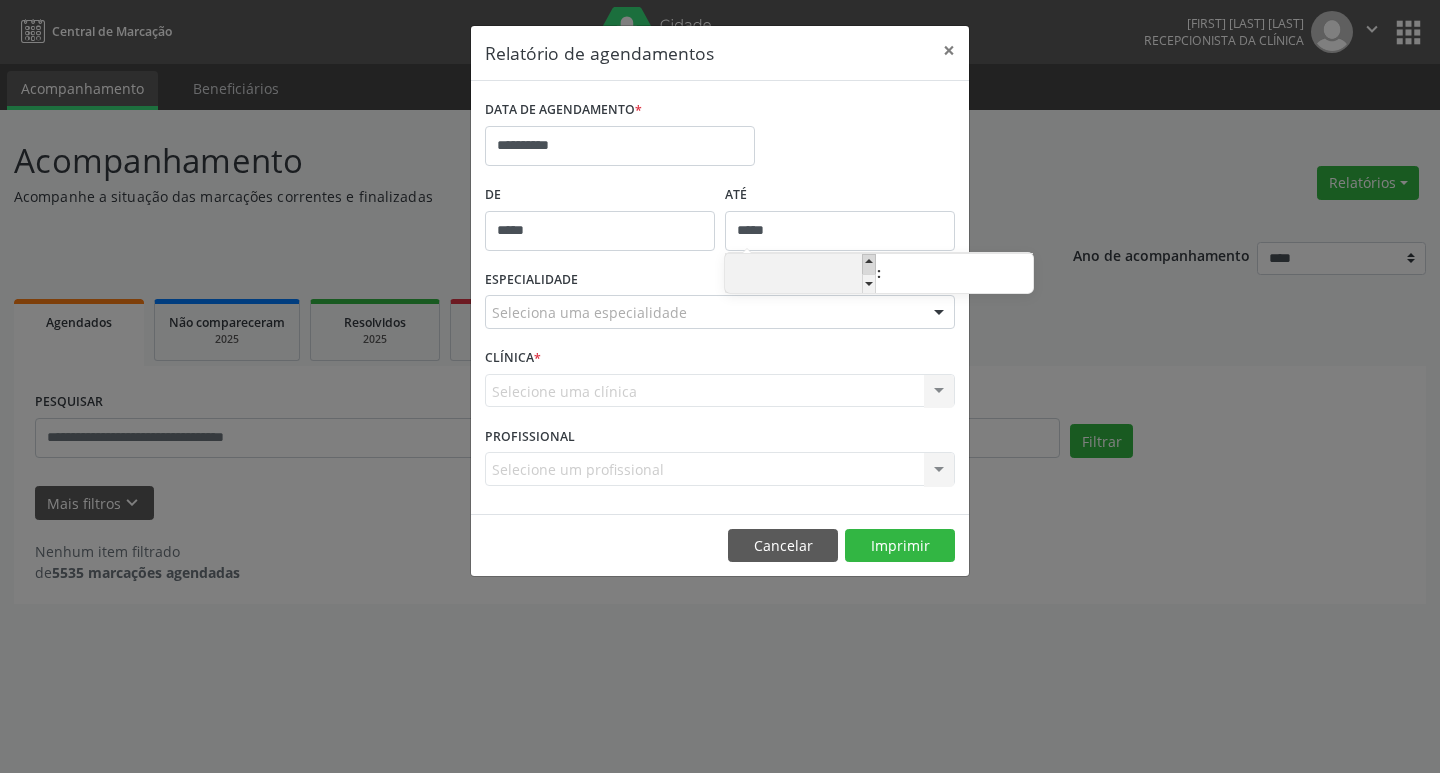 click at bounding box center (869, 264) 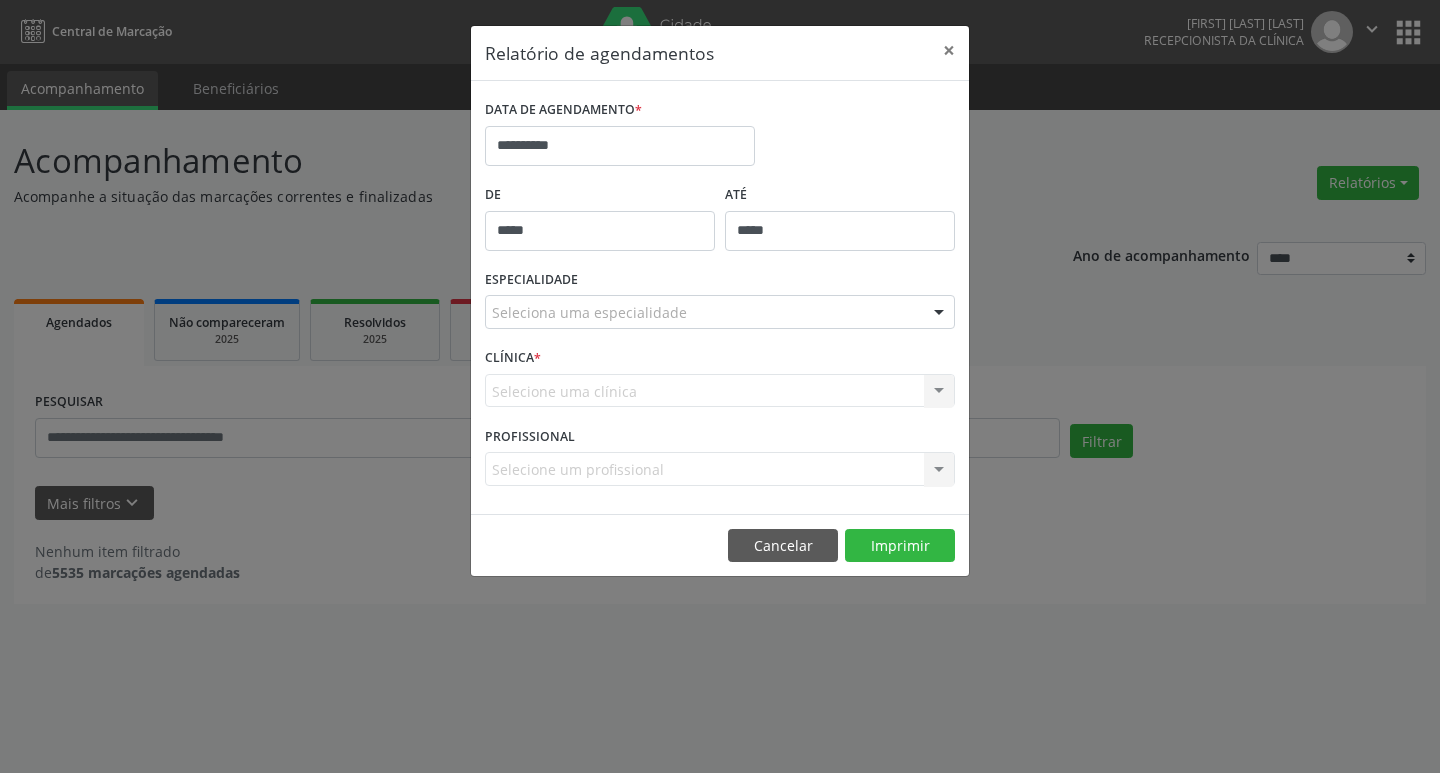 click on "**********" at bounding box center [720, 137] 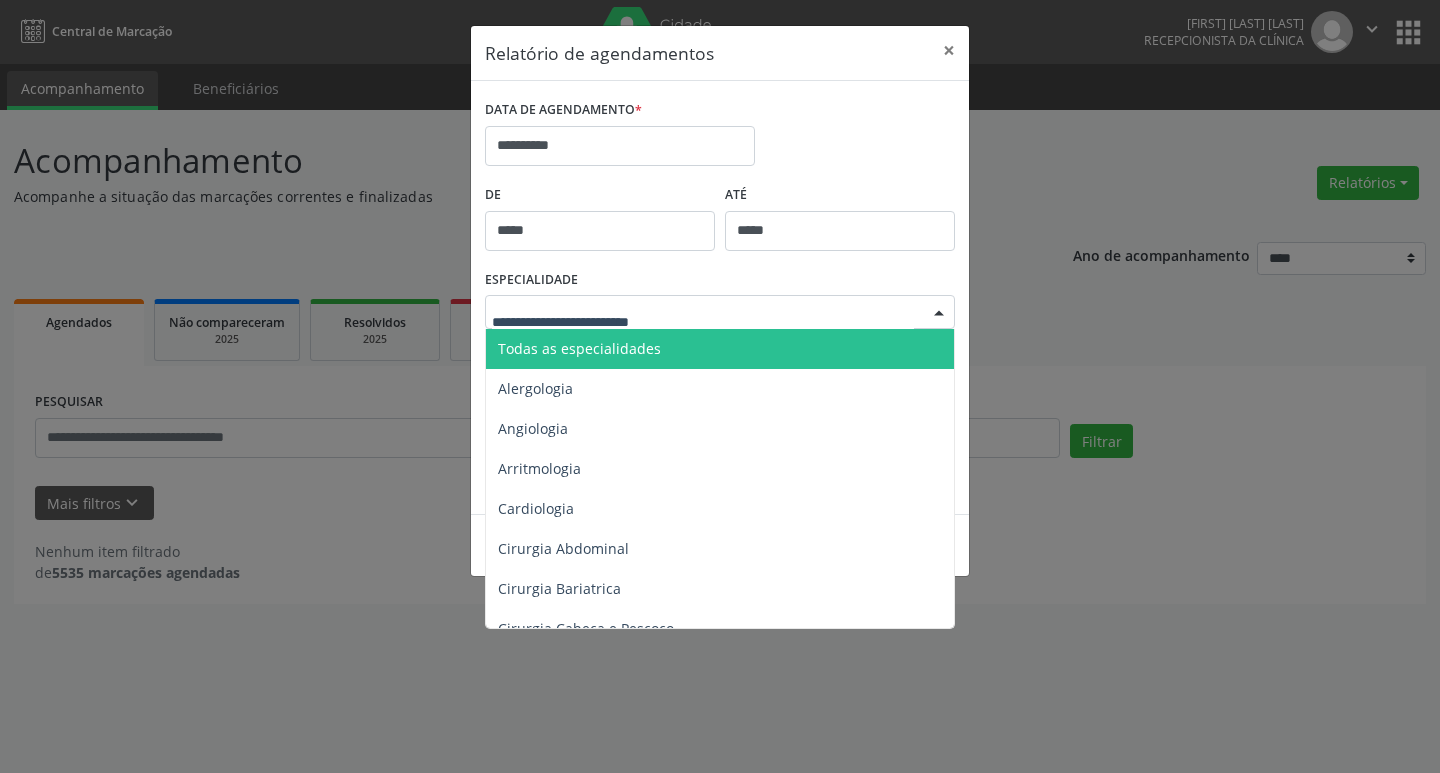 click on "Todas as especialidades" at bounding box center (721, 349) 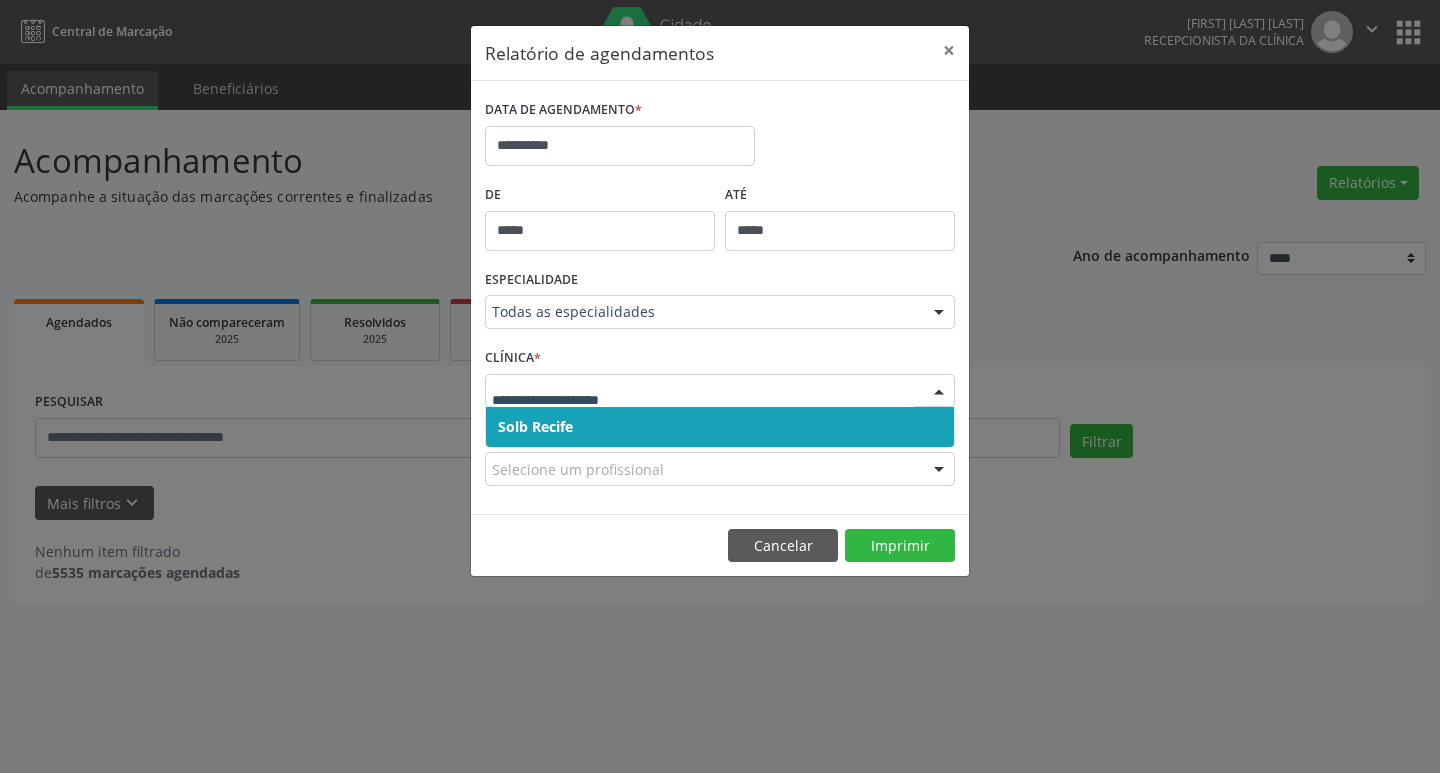click on "Solb Recife" at bounding box center [720, 427] 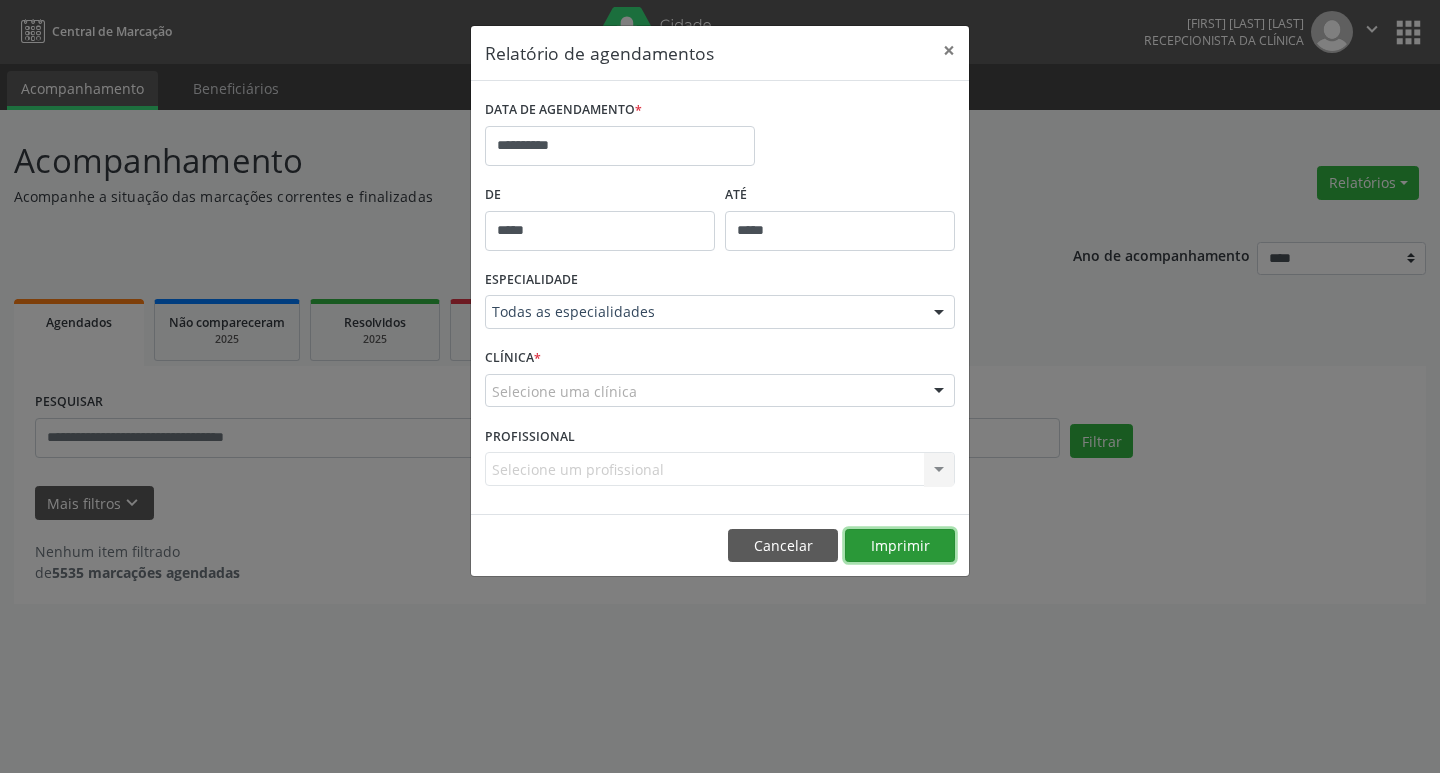 click on "Imprimir" at bounding box center [900, 546] 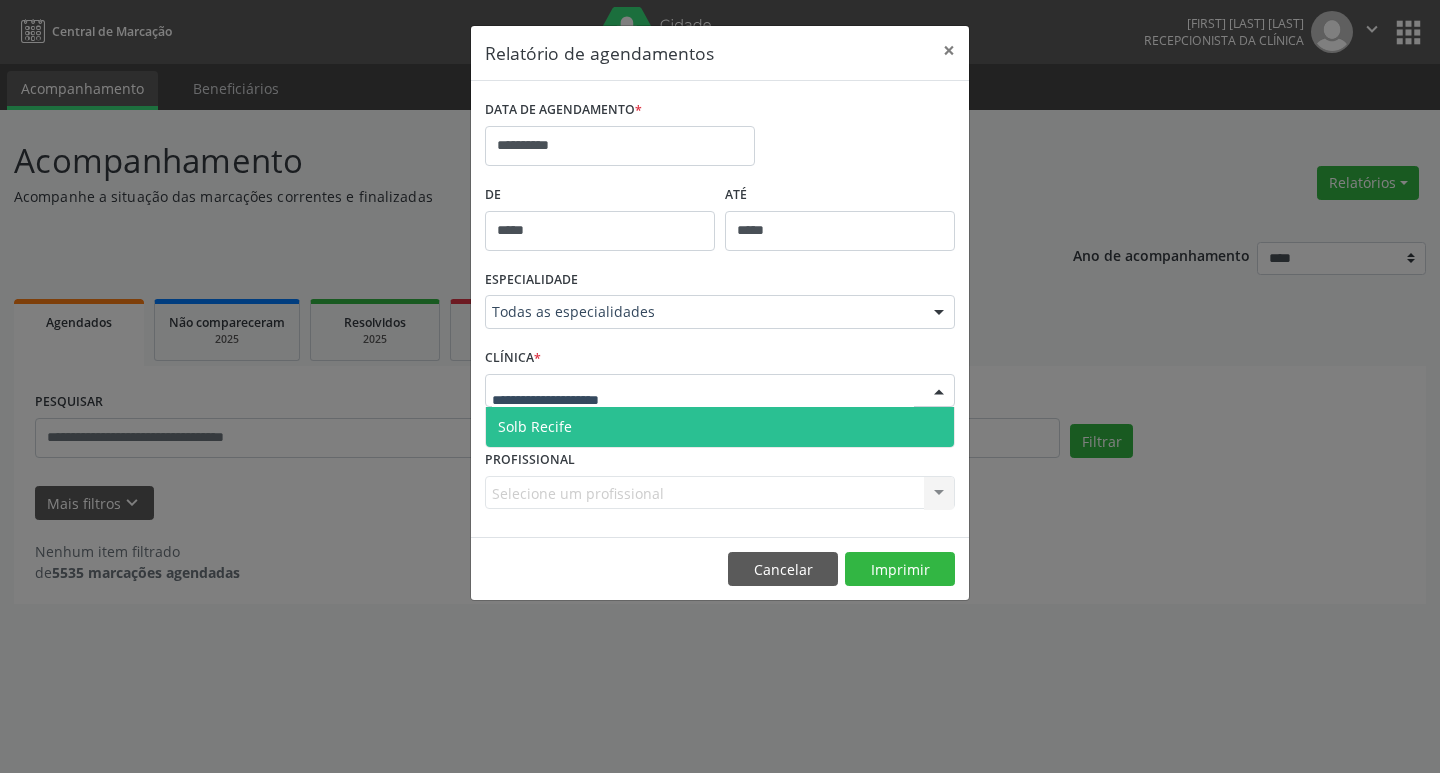 click at bounding box center [720, 391] 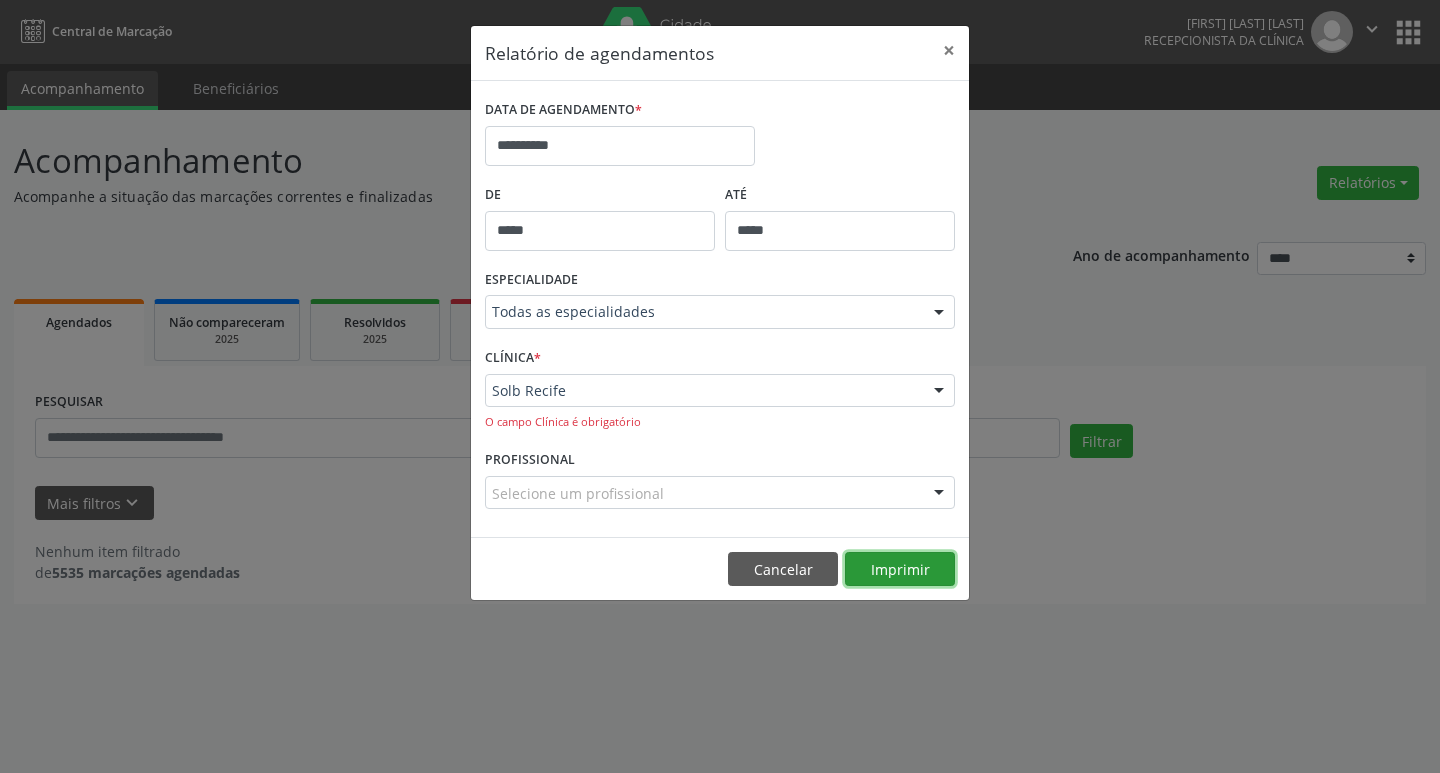 click on "Imprimir" at bounding box center [900, 569] 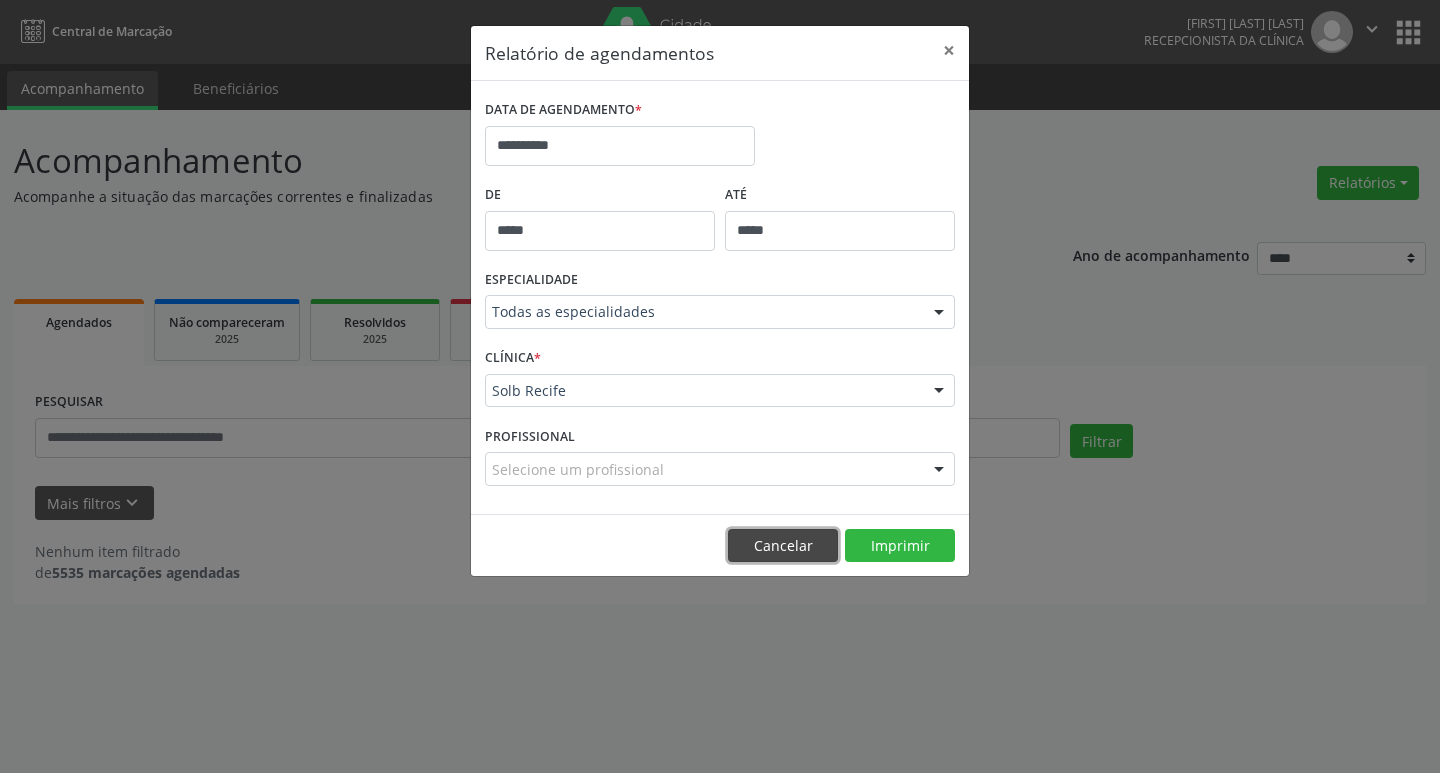 click on "Cancelar" at bounding box center (783, 546) 